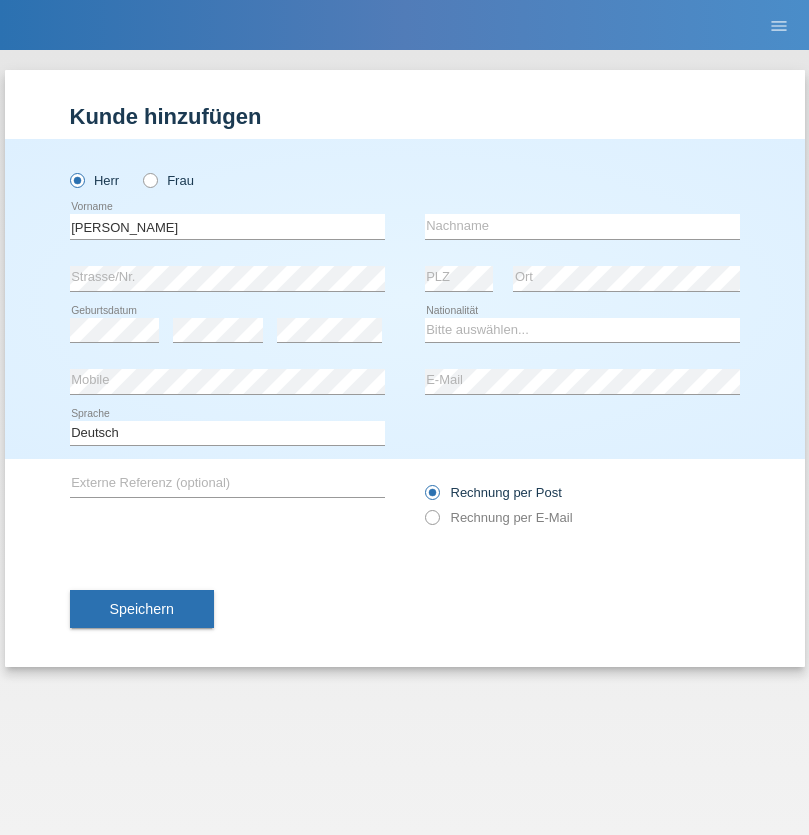 scroll, scrollTop: 0, scrollLeft: 0, axis: both 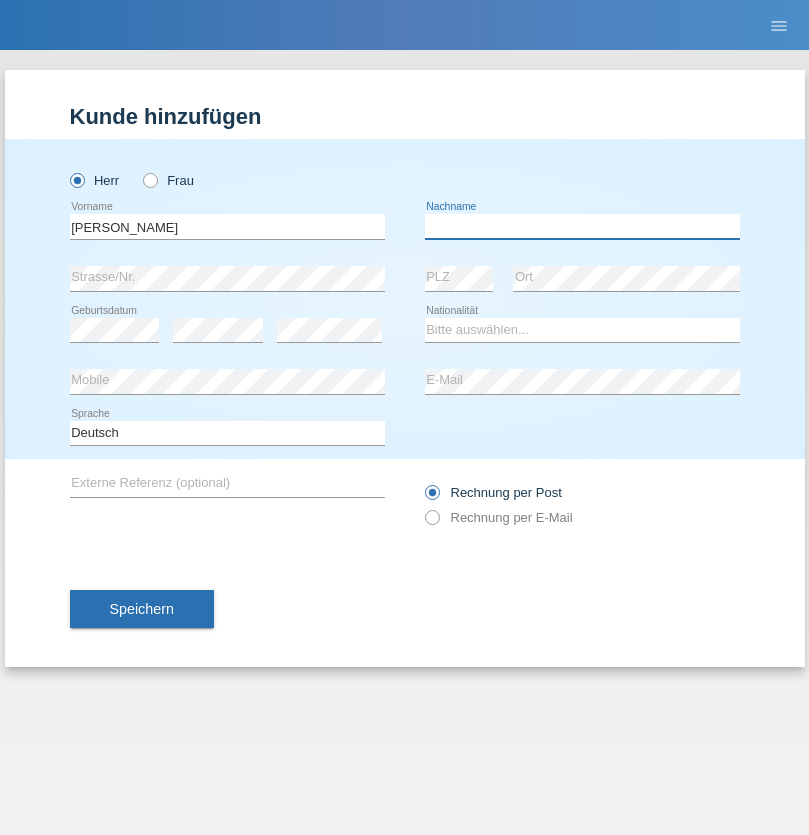 click at bounding box center (582, 226) 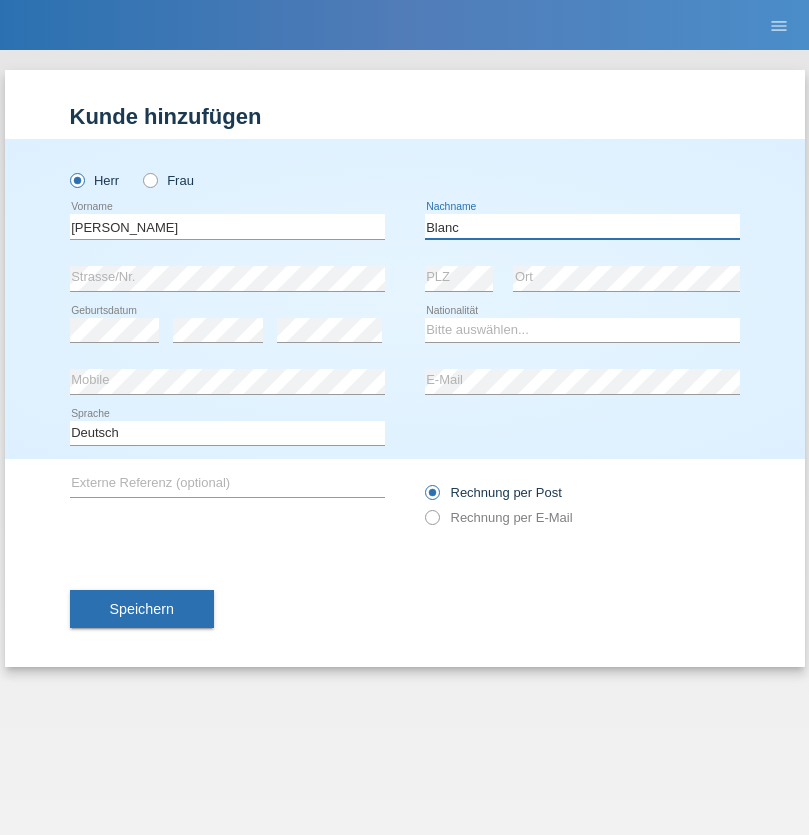 type on "Blanc" 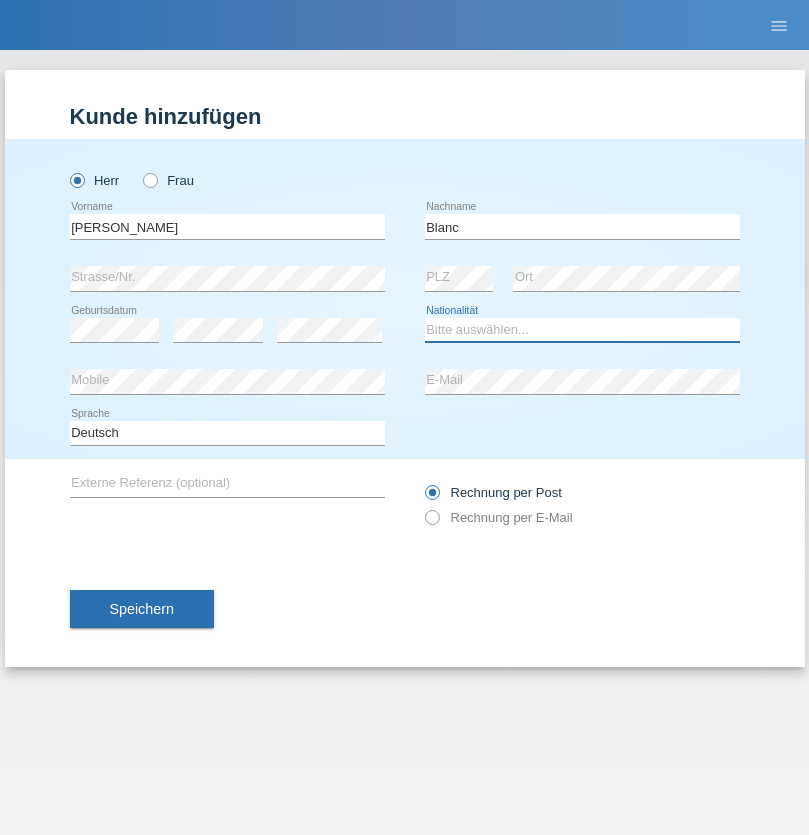 select on "CH" 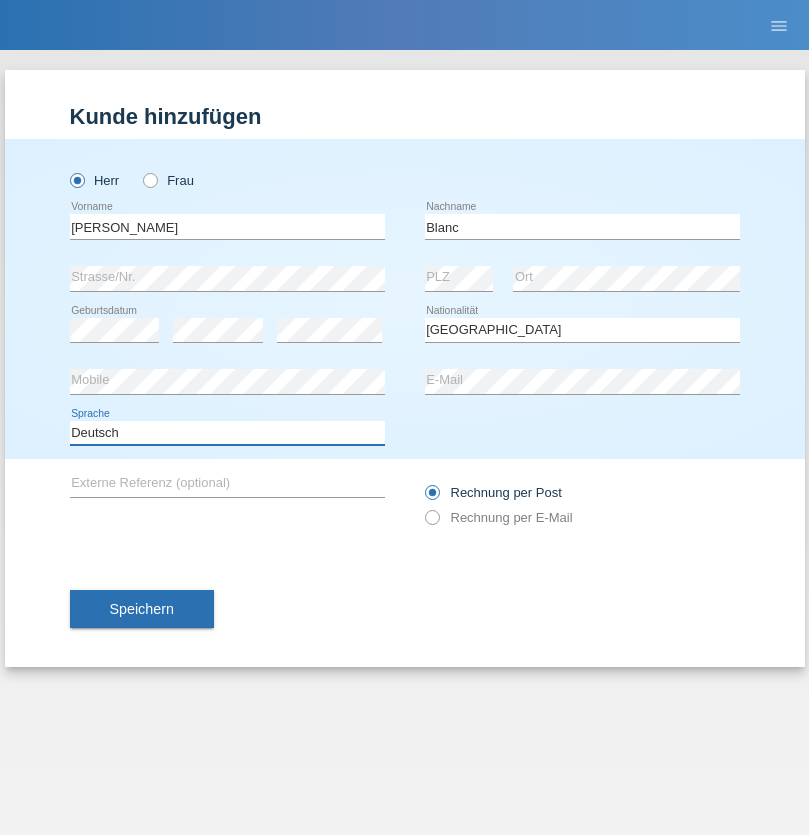 select on "en" 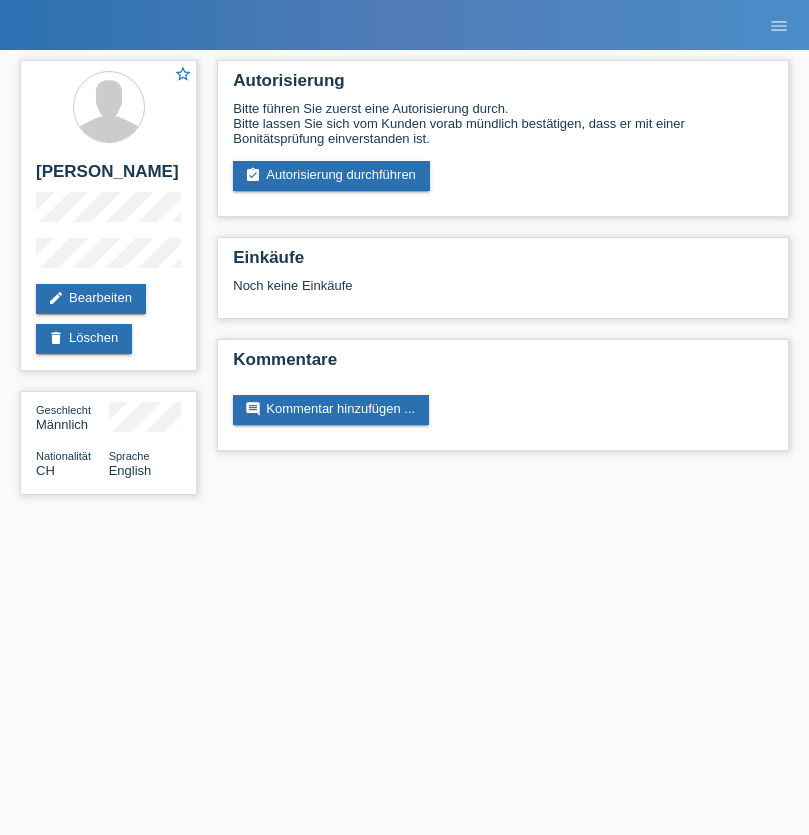 scroll, scrollTop: 0, scrollLeft: 0, axis: both 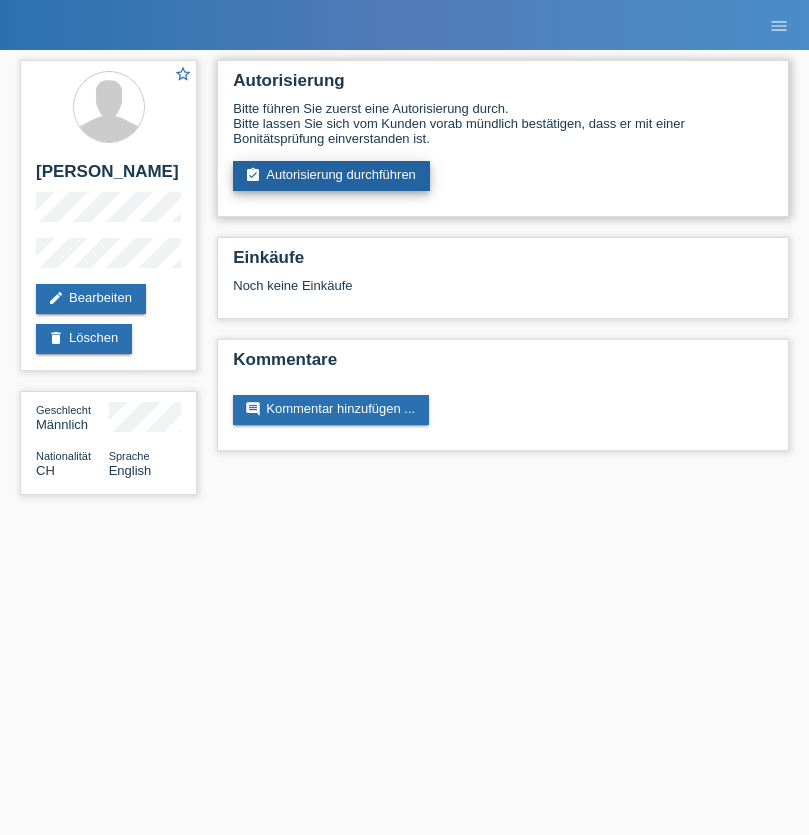 click on "assignment_turned_in  Autorisierung durchführen" at bounding box center [331, 176] 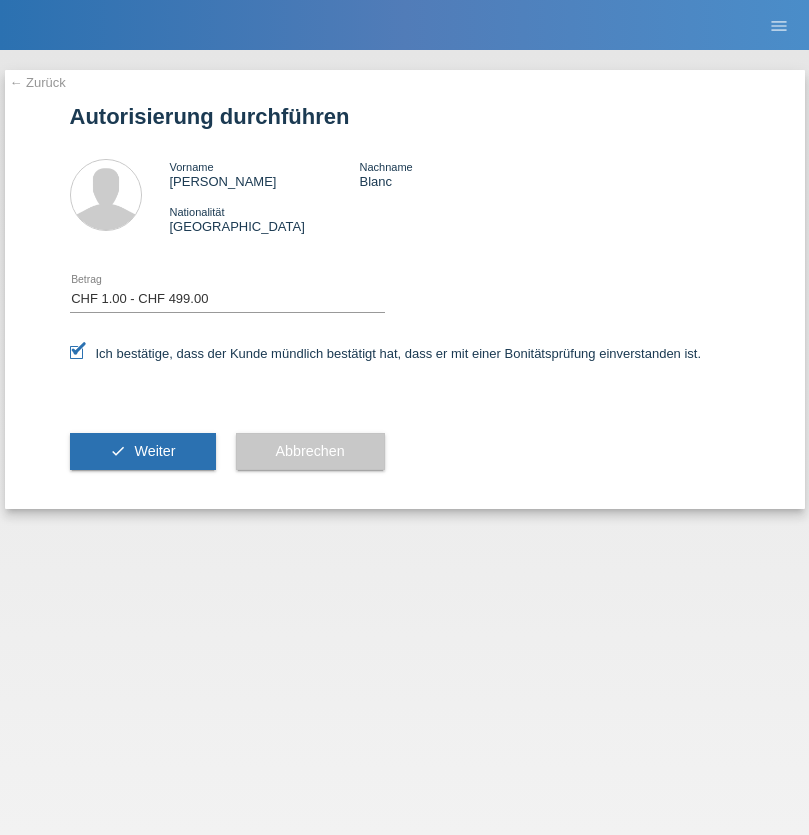select on "1" 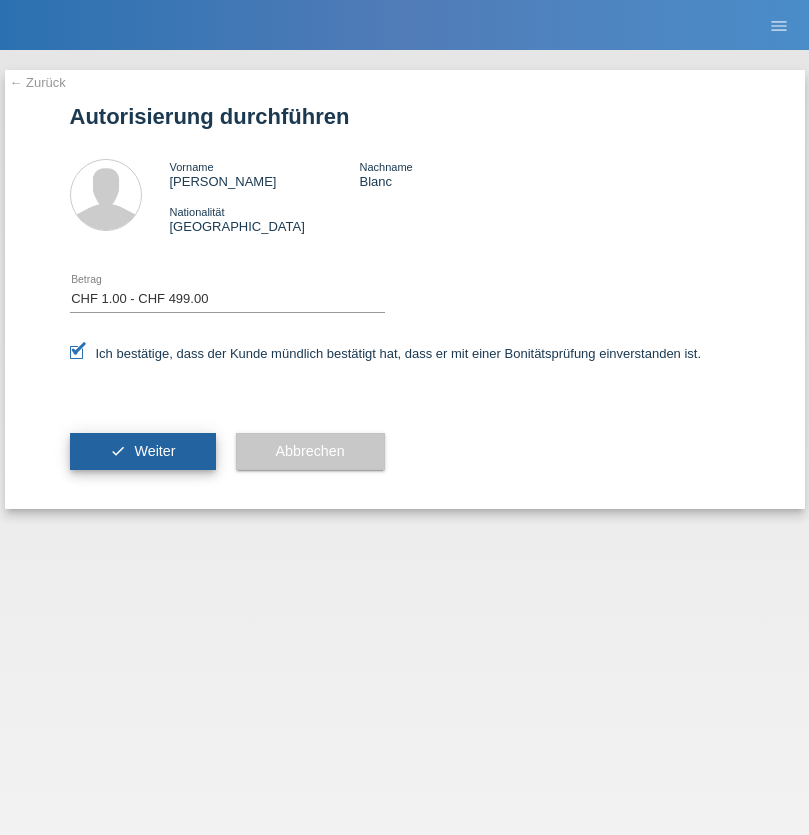 click on "Weiter" at bounding box center [154, 451] 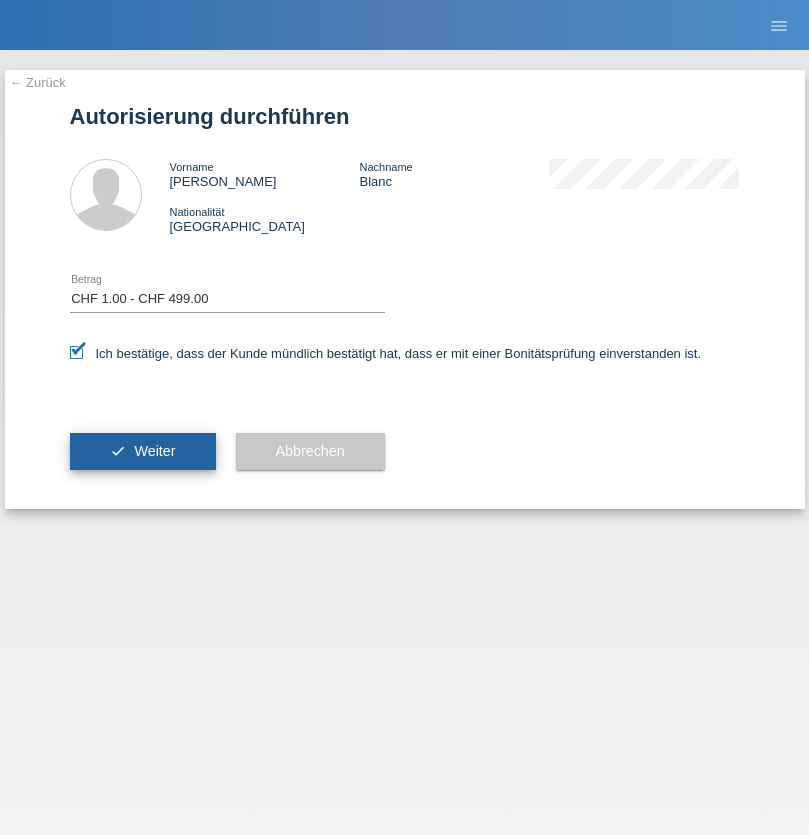 scroll, scrollTop: 0, scrollLeft: 0, axis: both 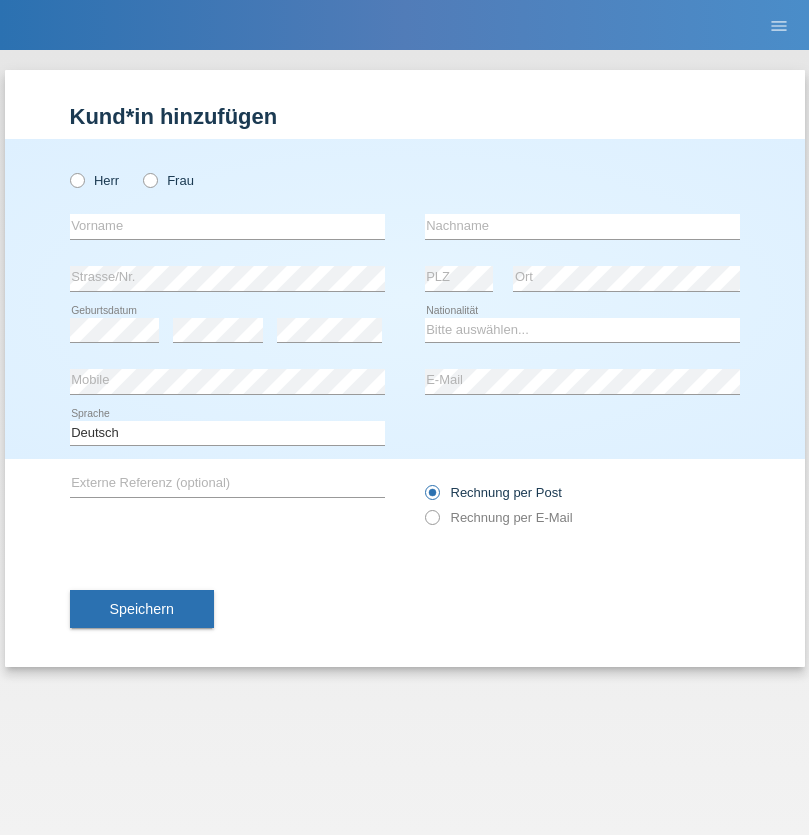 radio on "true" 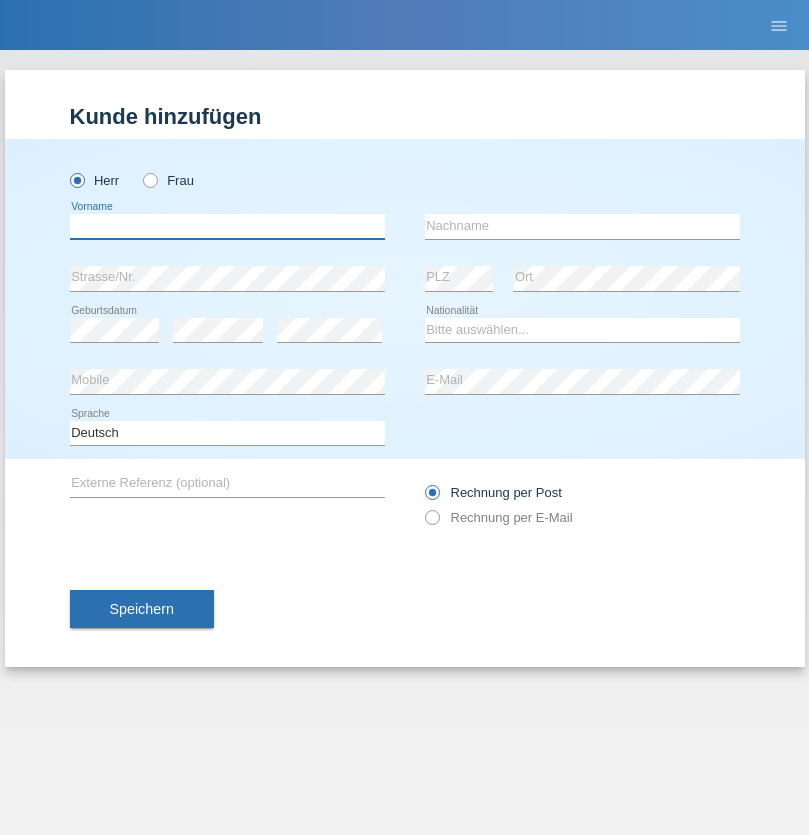 click at bounding box center (227, 226) 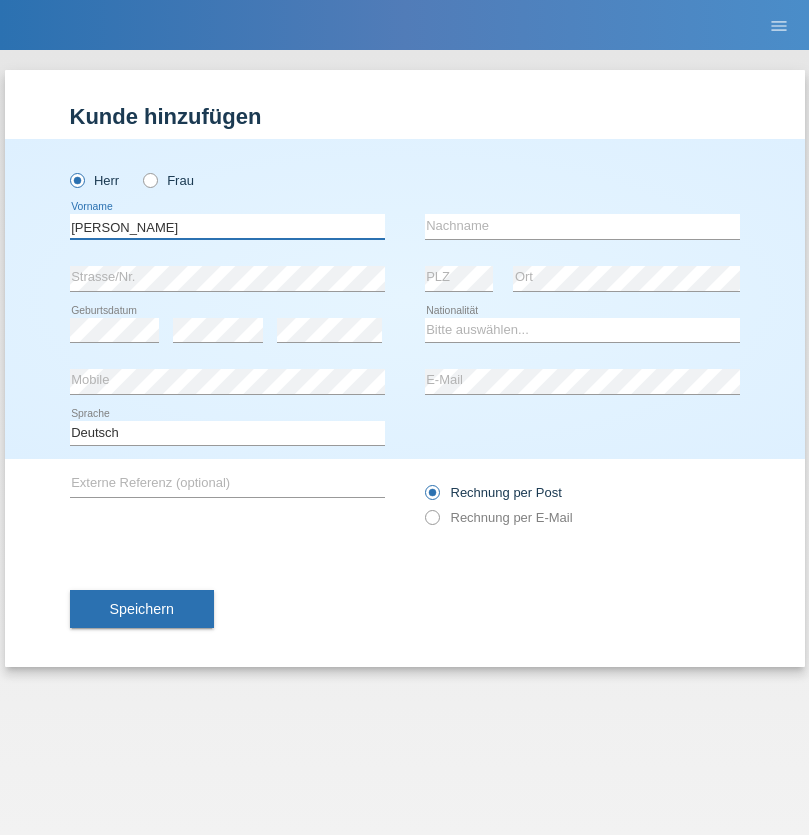 type on "[PERSON_NAME]" 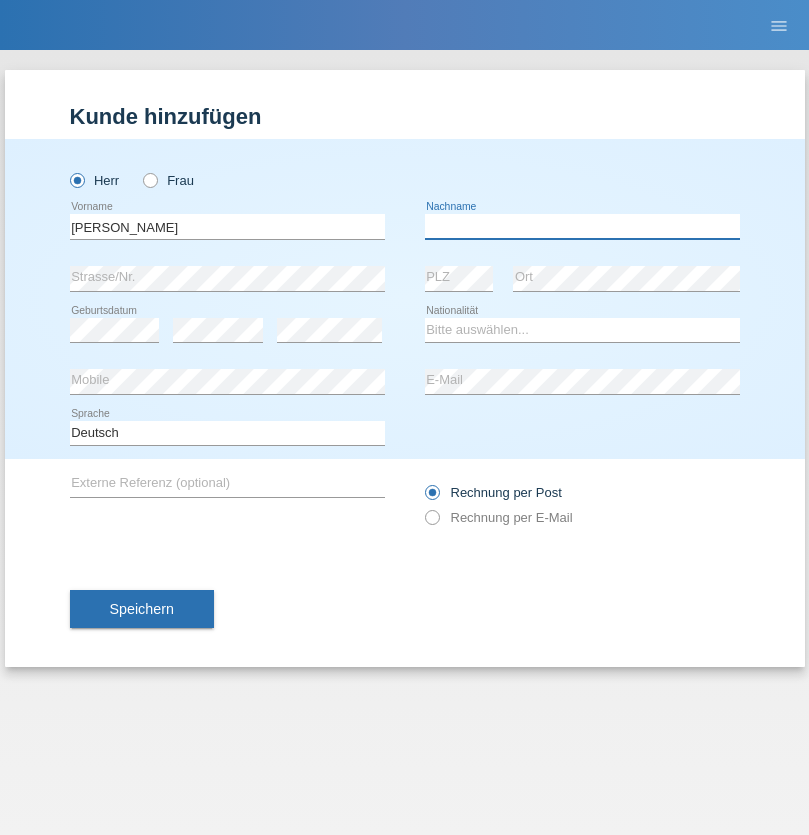 click at bounding box center (582, 226) 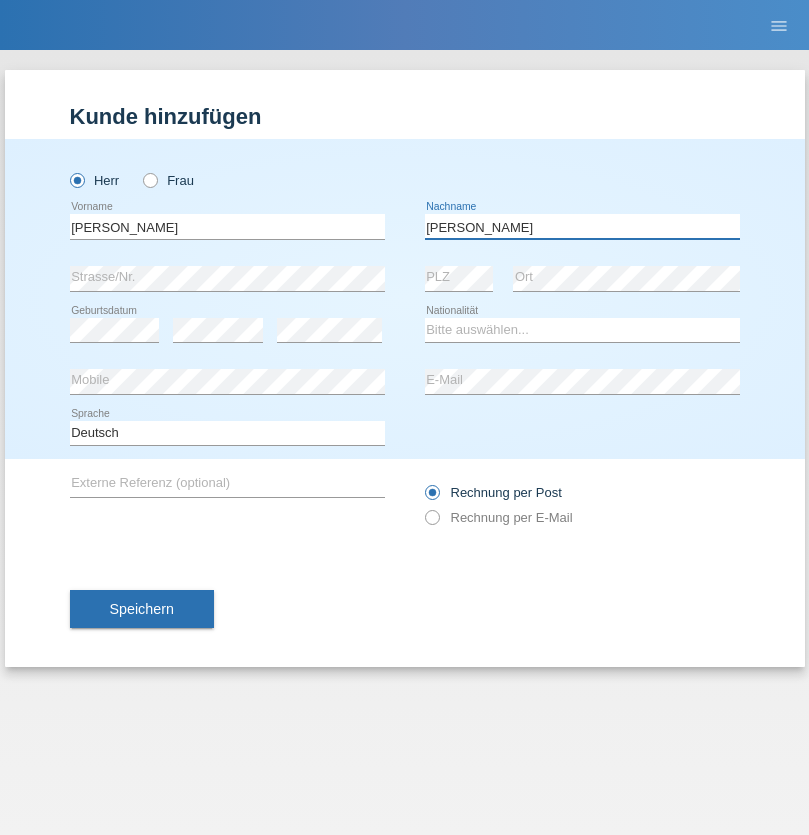 type on "Dos Santos Coelho" 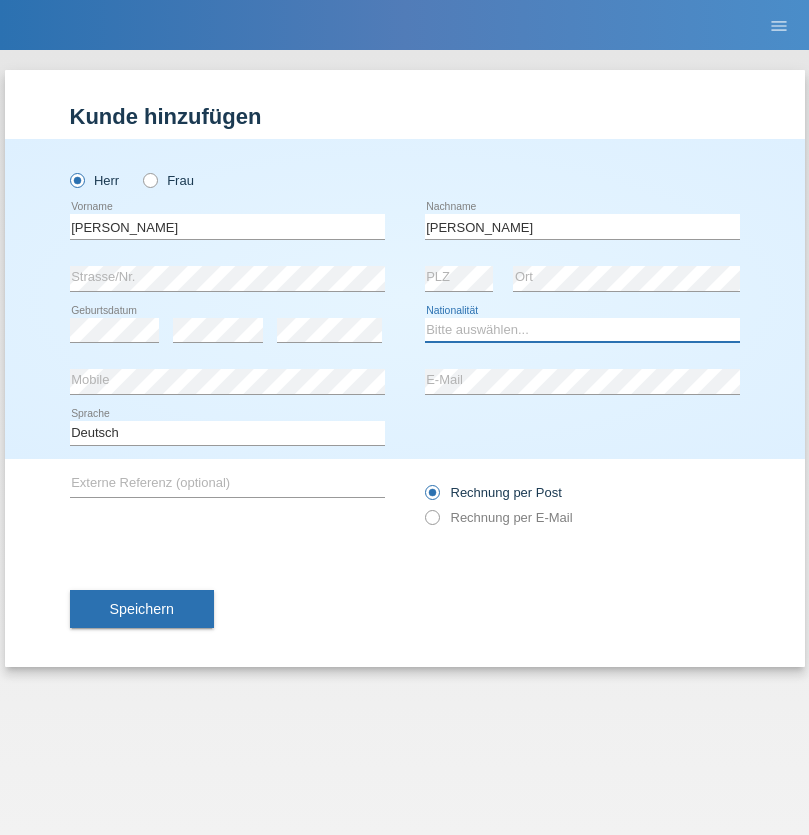select on "PT" 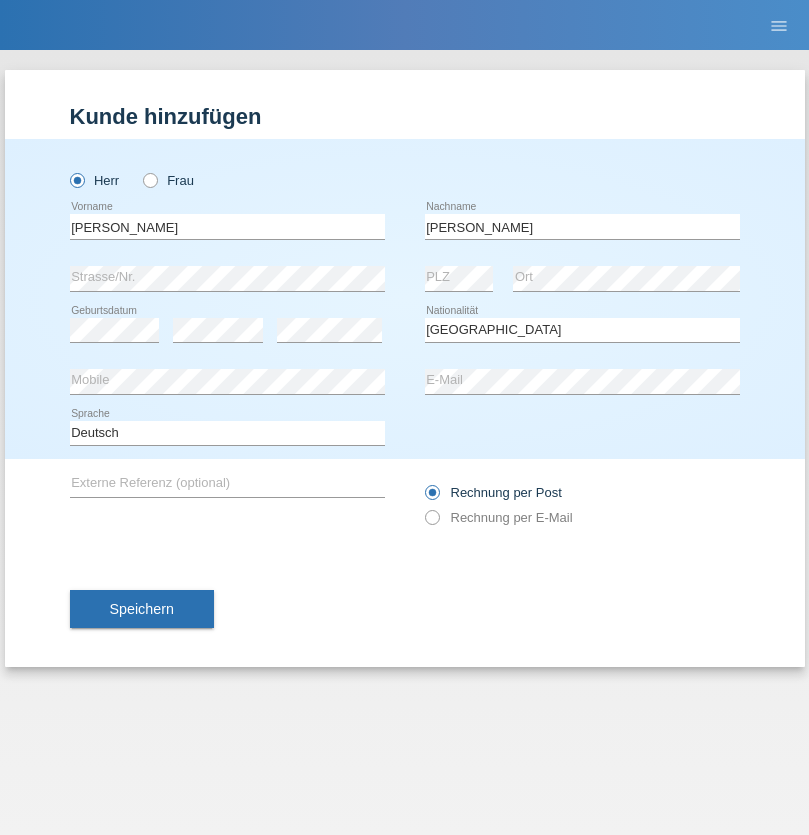 select on "C" 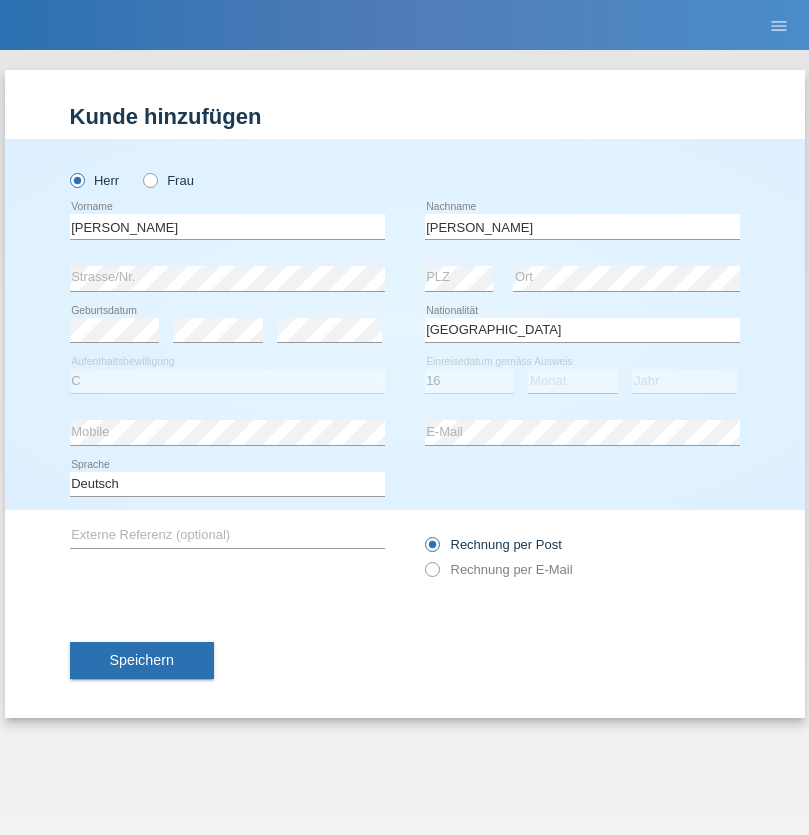 select on "08" 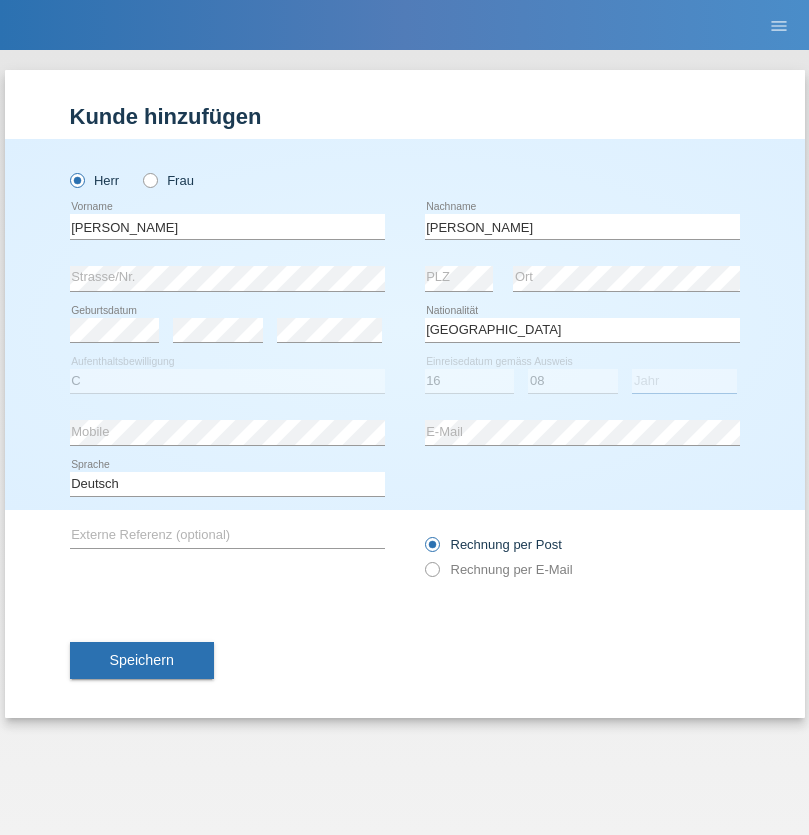 select on "2003" 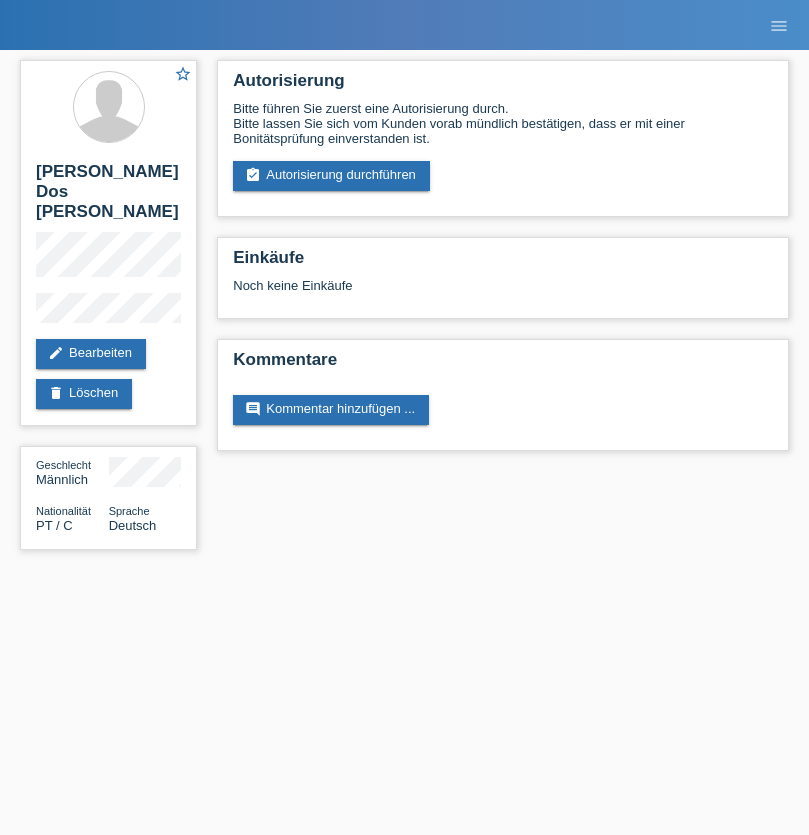 scroll, scrollTop: 0, scrollLeft: 0, axis: both 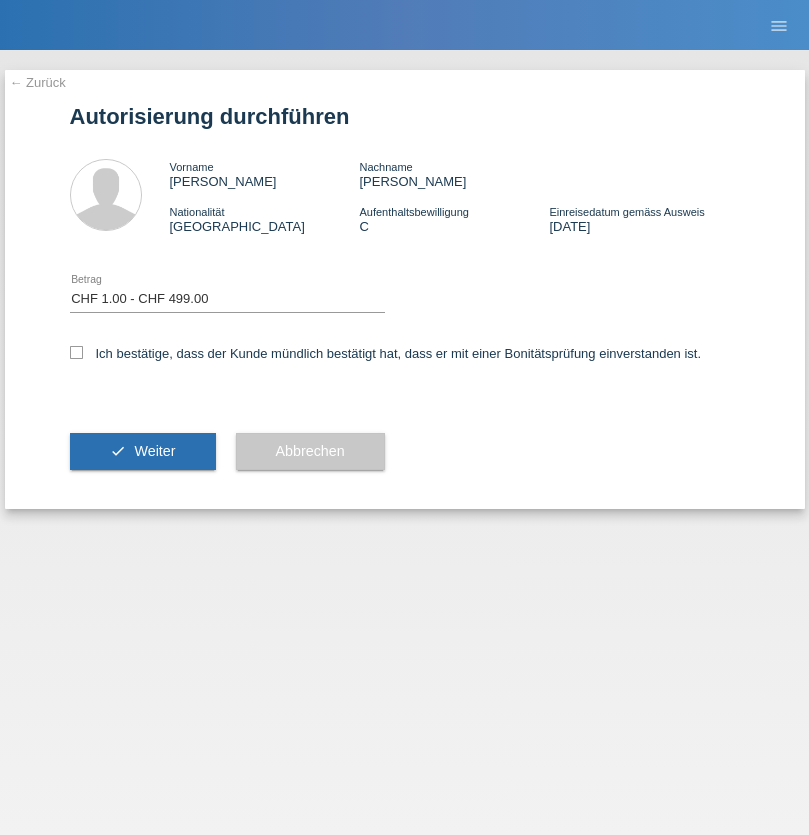 select on "1" 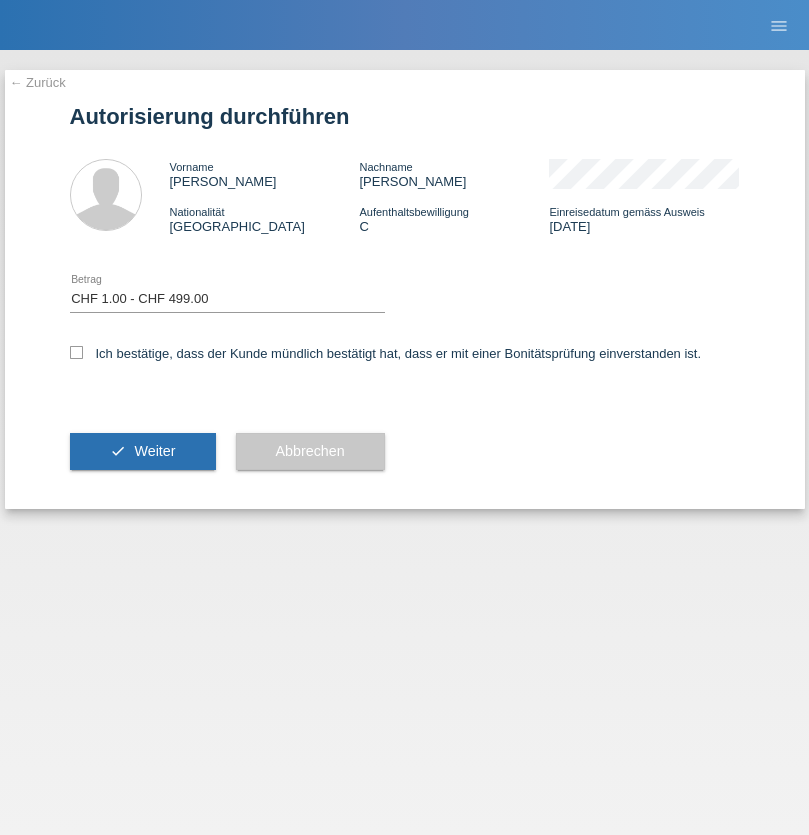 checkbox on "true" 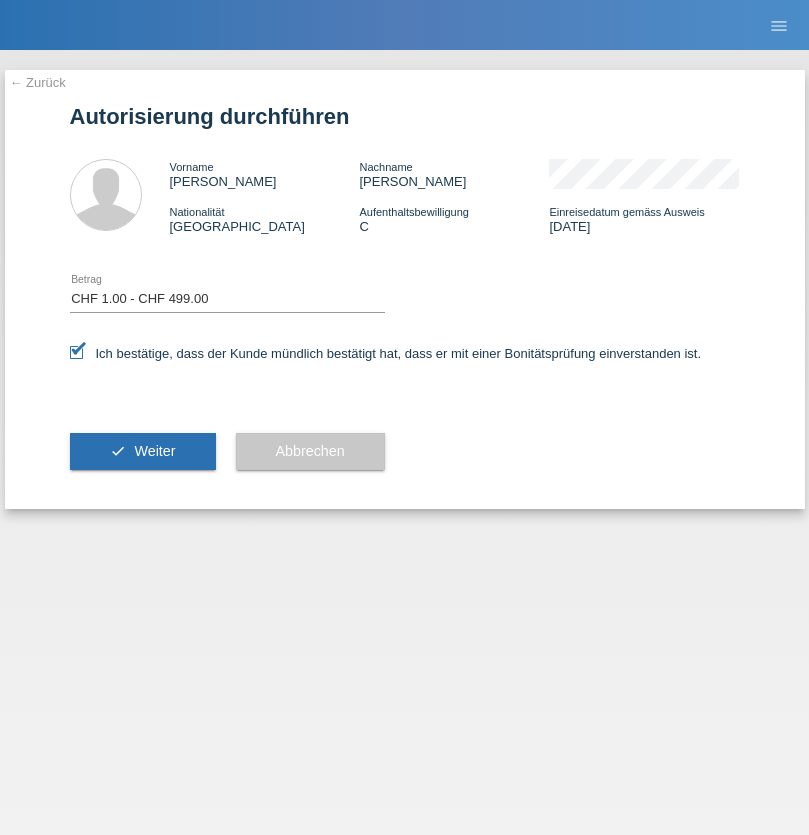 scroll, scrollTop: 0, scrollLeft: 0, axis: both 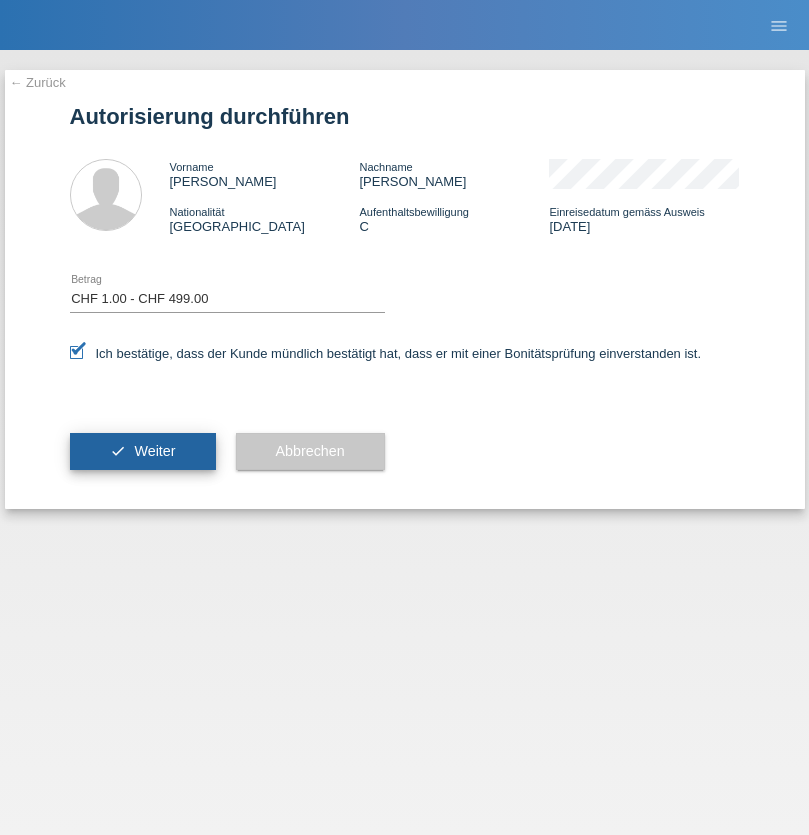 click on "Weiter" at bounding box center [154, 451] 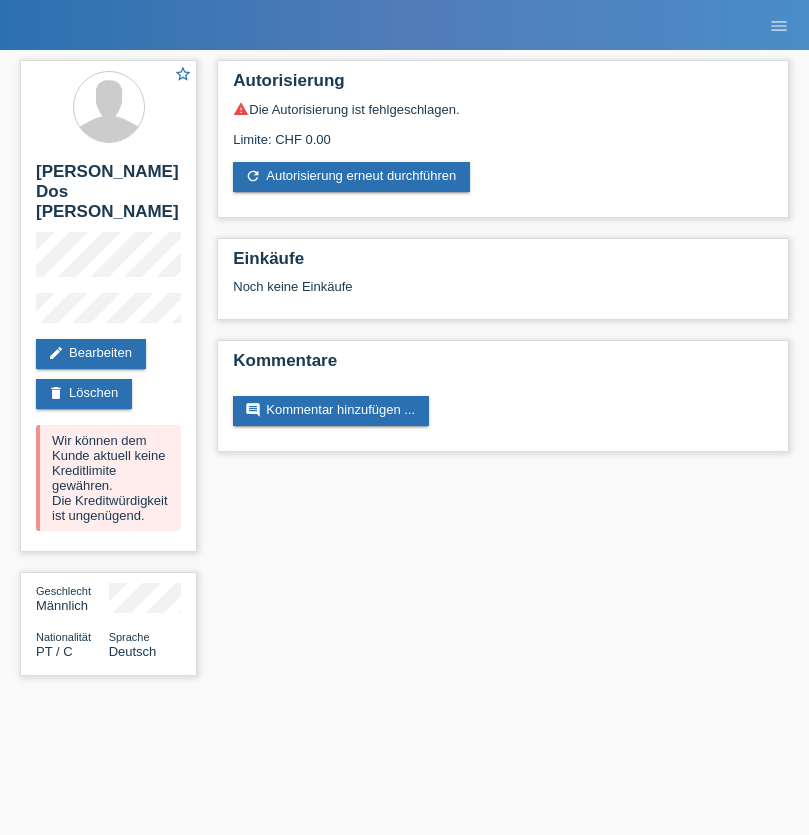 scroll, scrollTop: 0, scrollLeft: 0, axis: both 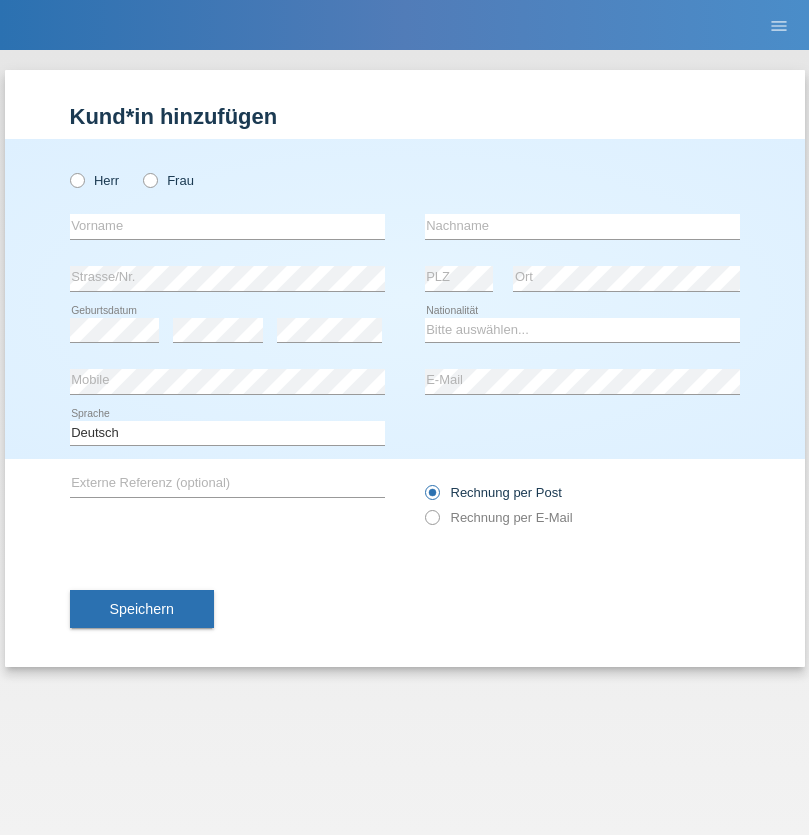 radio on "true" 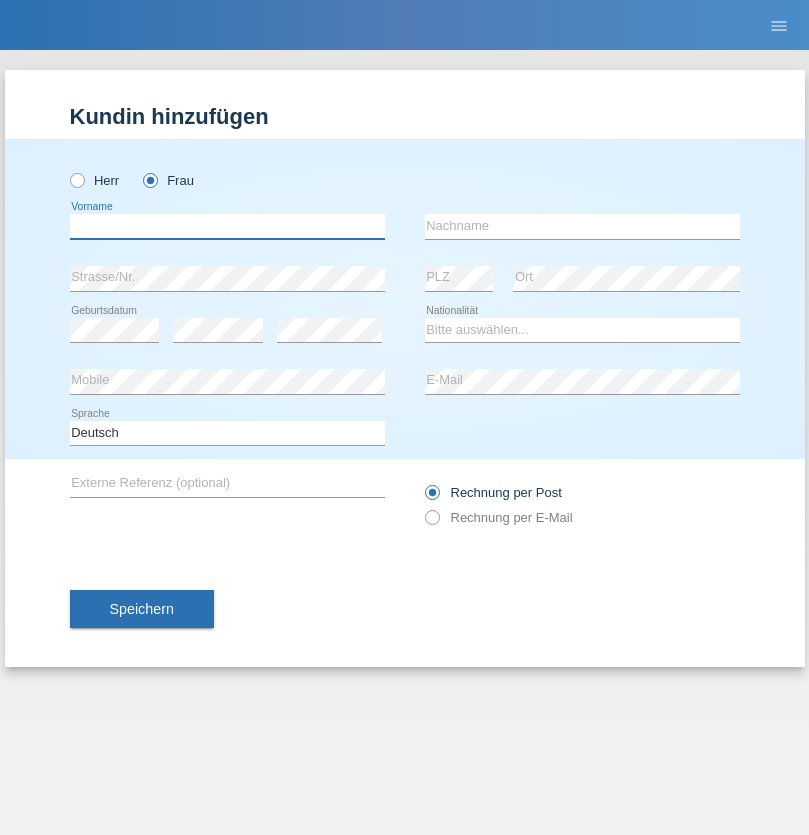 click at bounding box center [227, 226] 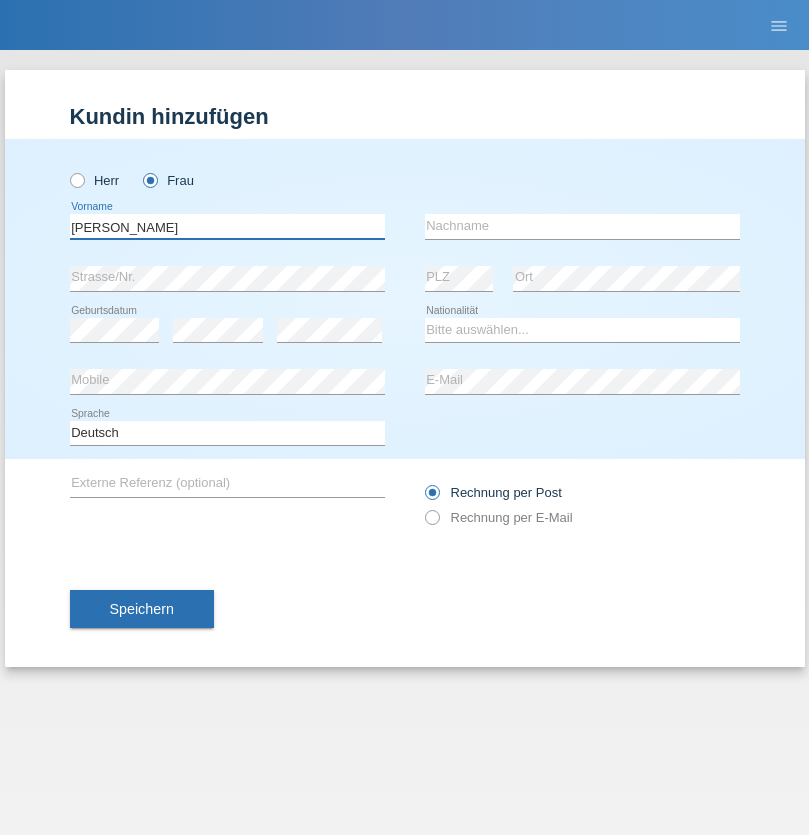 type on "[PERSON_NAME]" 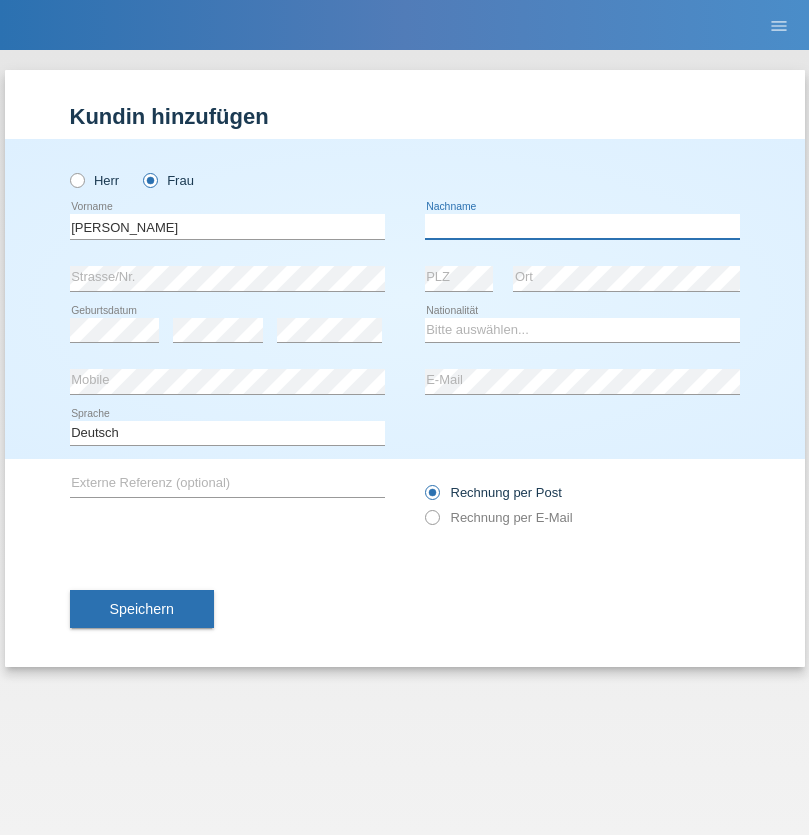 click at bounding box center (582, 226) 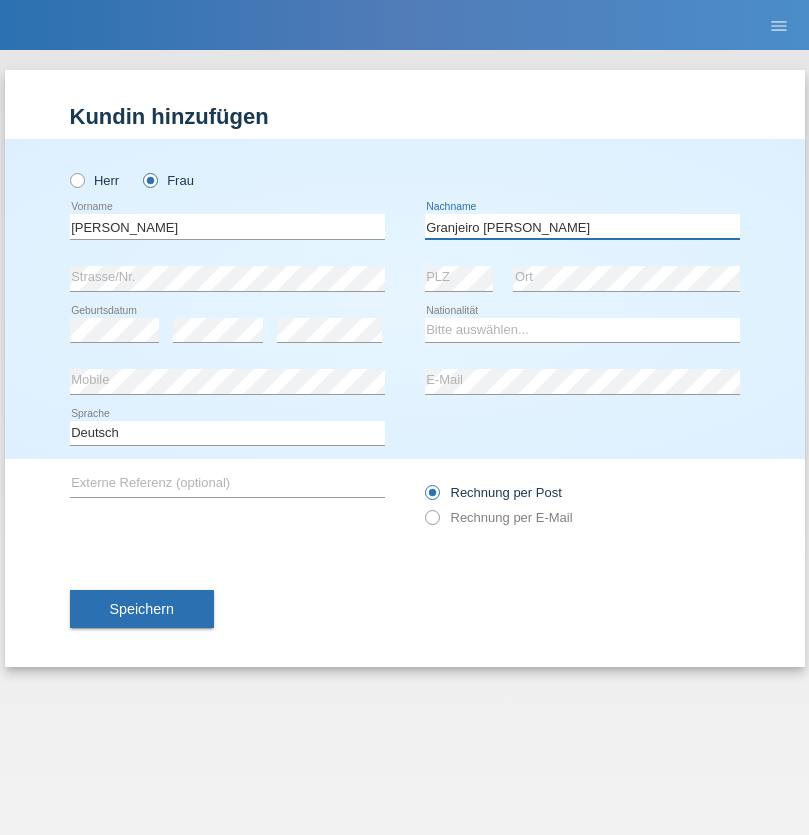 type on "Granjeiro [PERSON_NAME]" 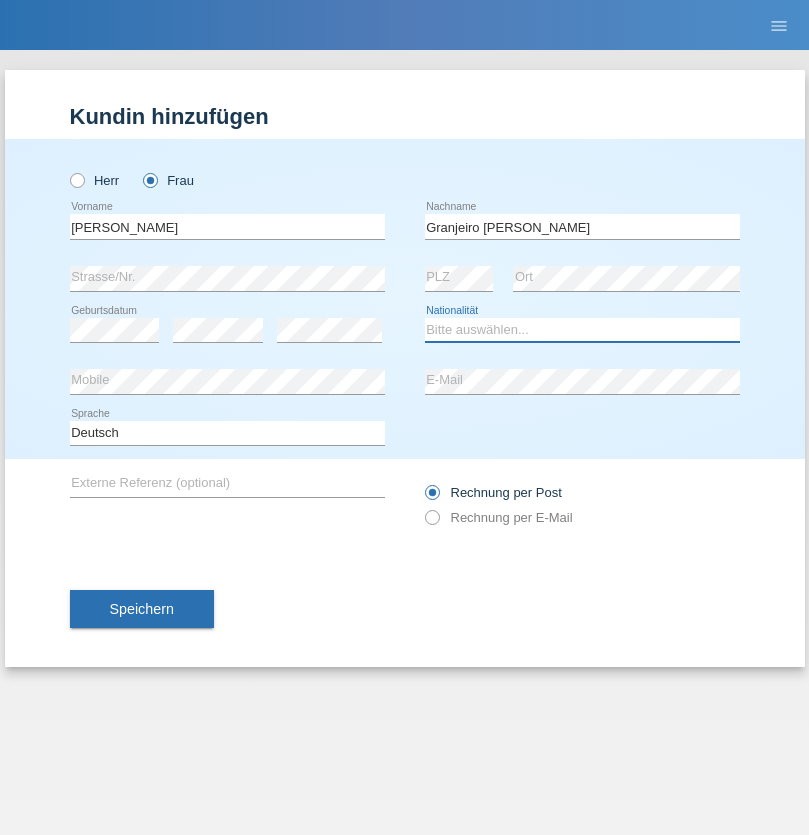 select on "PT" 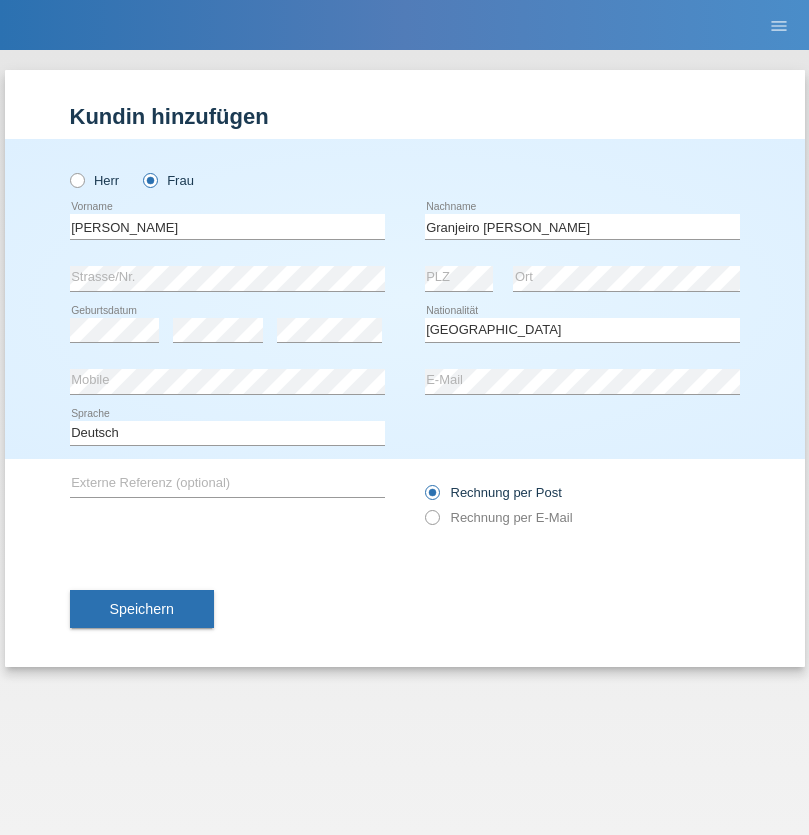 select on "C" 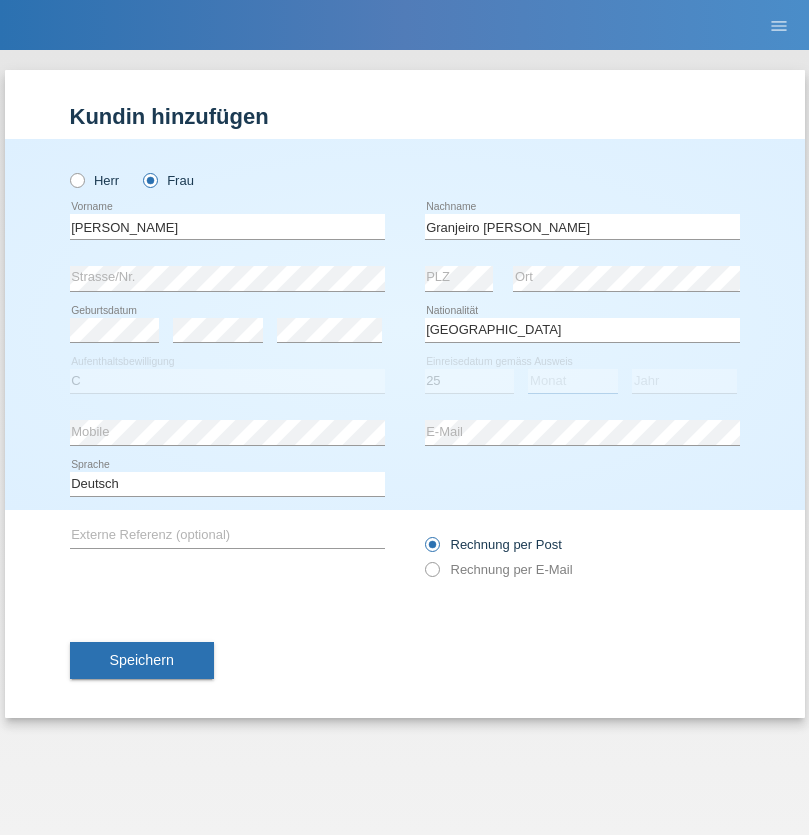 select on "10" 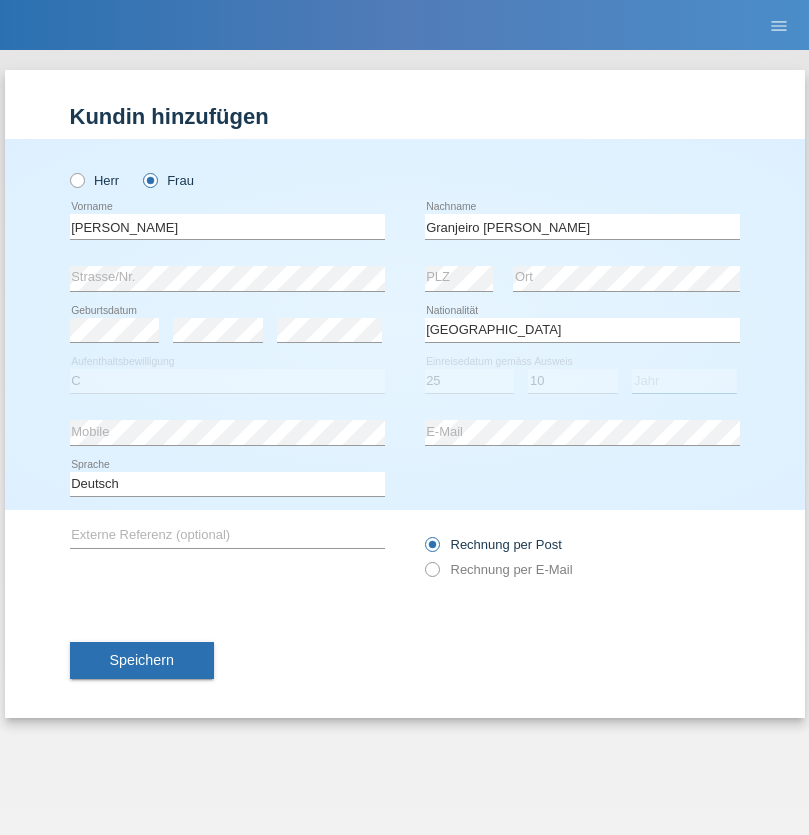 select on "2008" 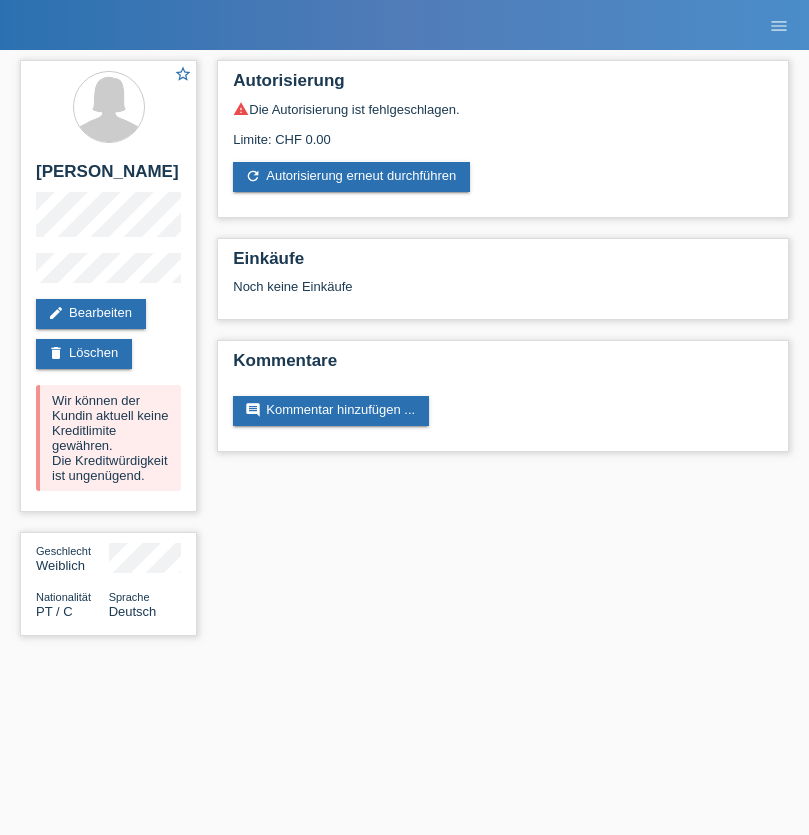 scroll, scrollTop: 0, scrollLeft: 0, axis: both 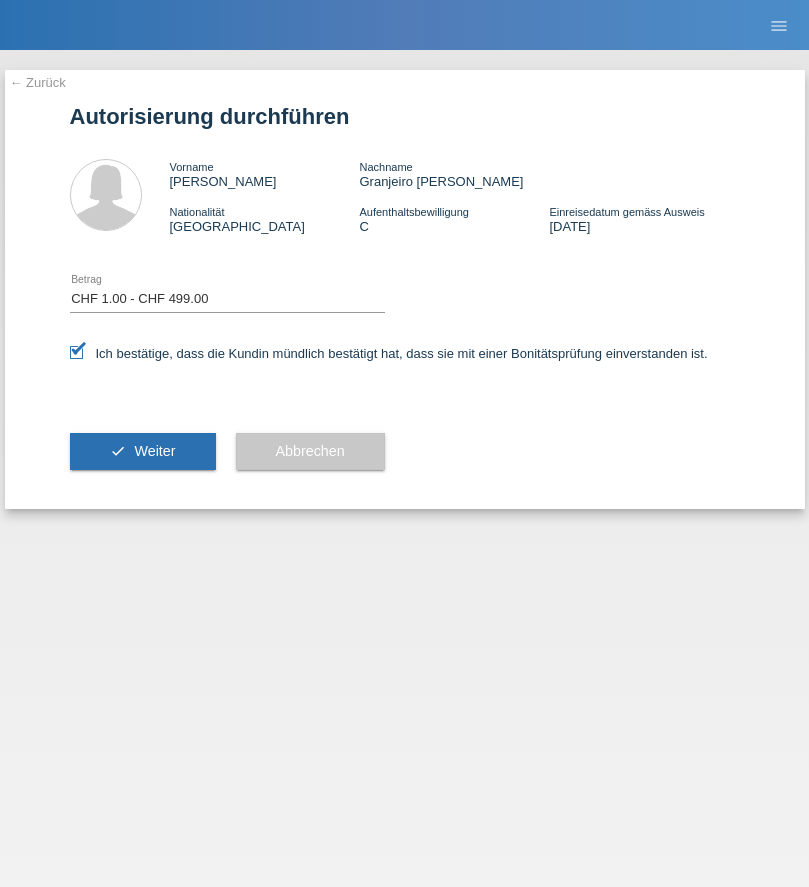 select on "1" 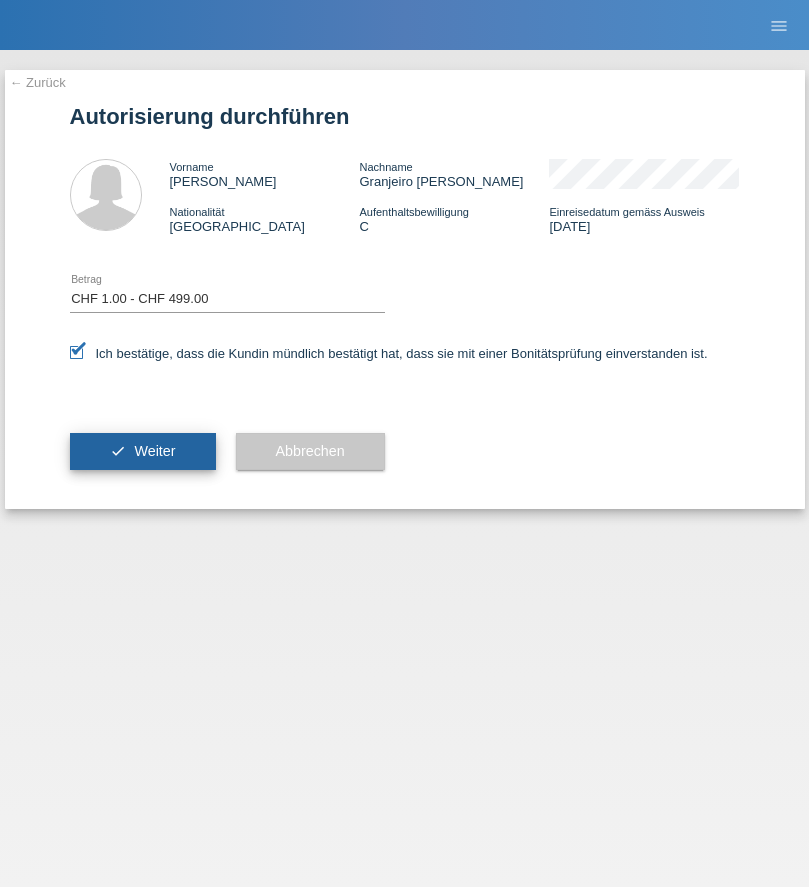 click on "Weiter" at bounding box center (154, 451) 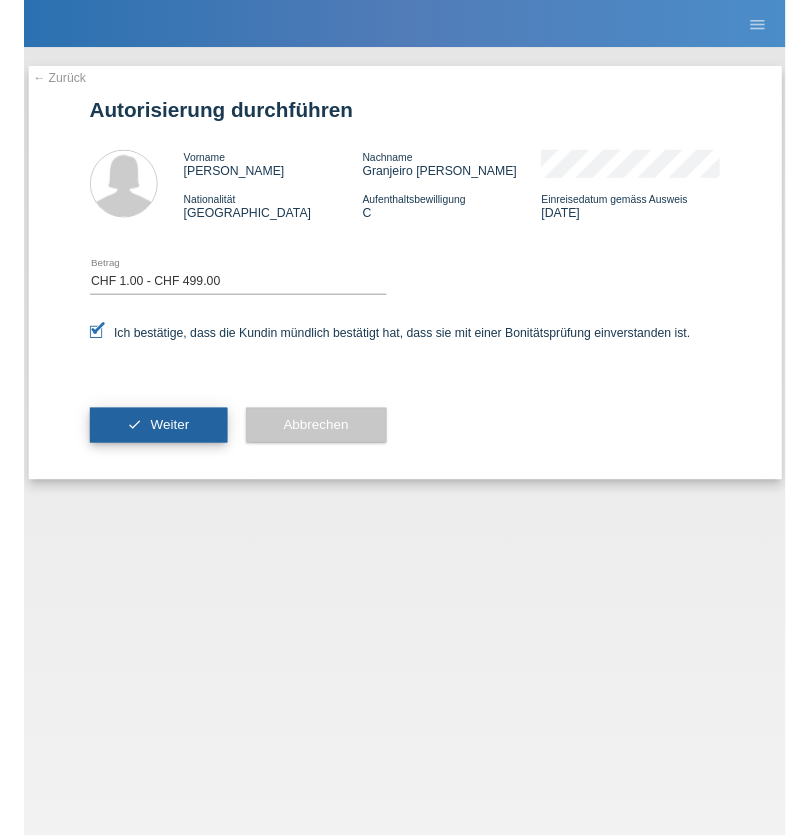 scroll, scrollTop: 0, scrollLeft: 0, axis: both 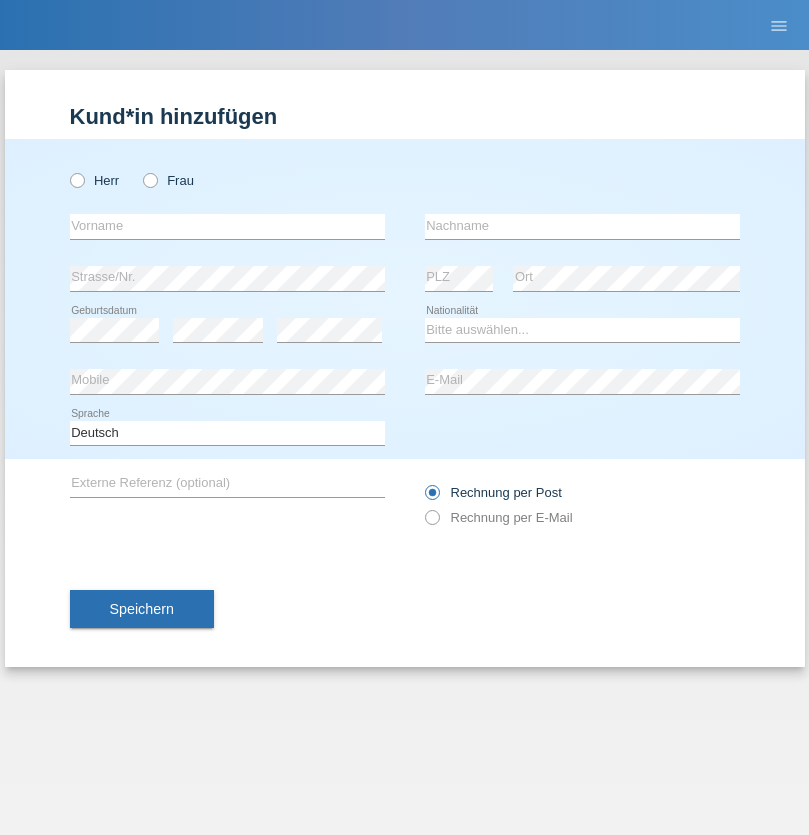 radio on "true" 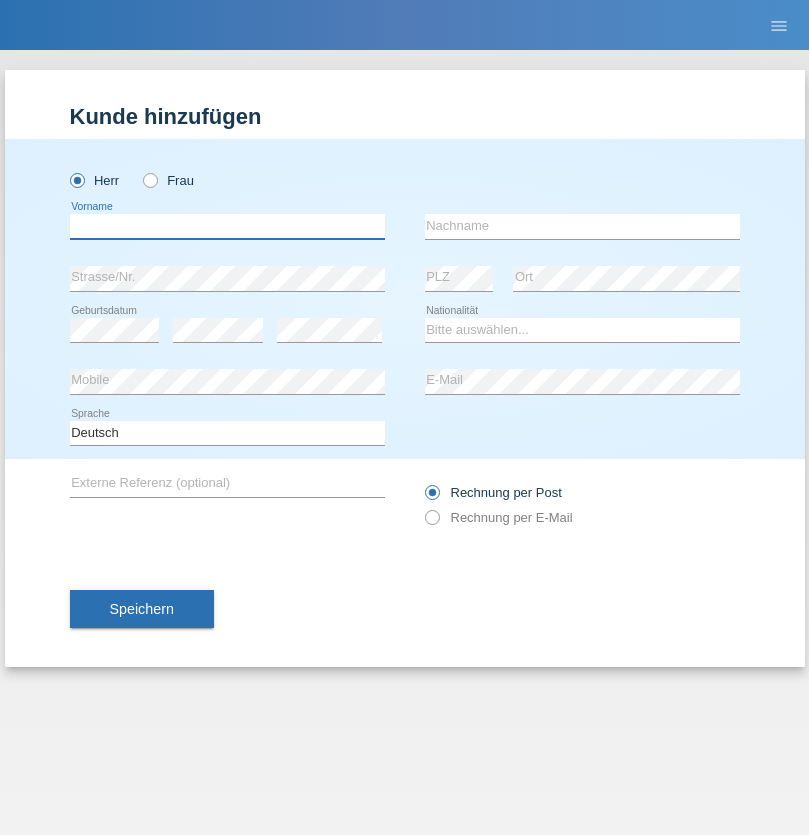 click at bounding box center (227, 226) 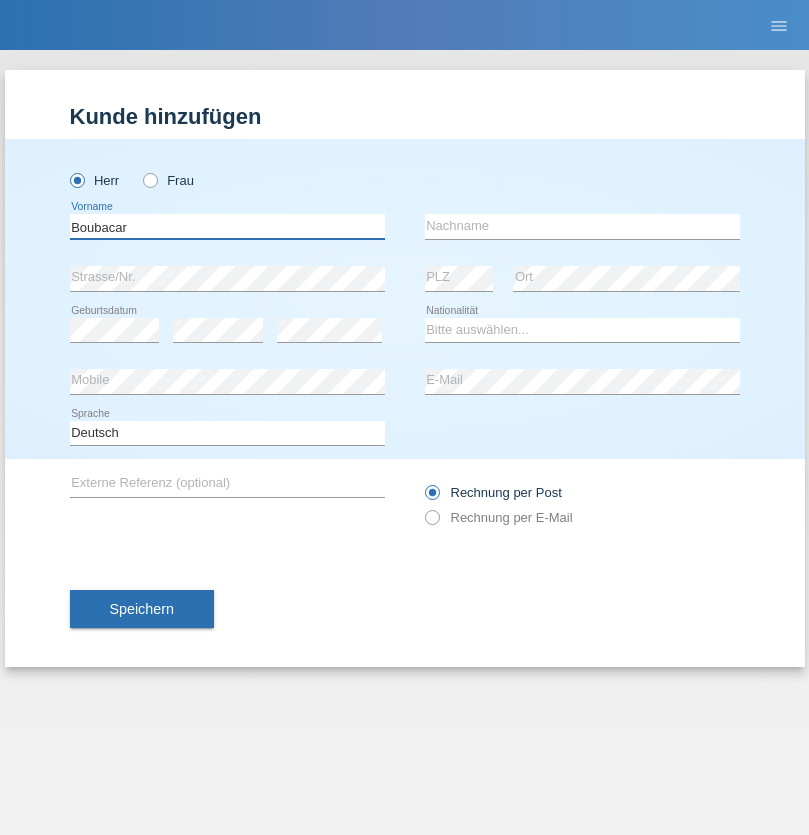 type on "Boubacar" 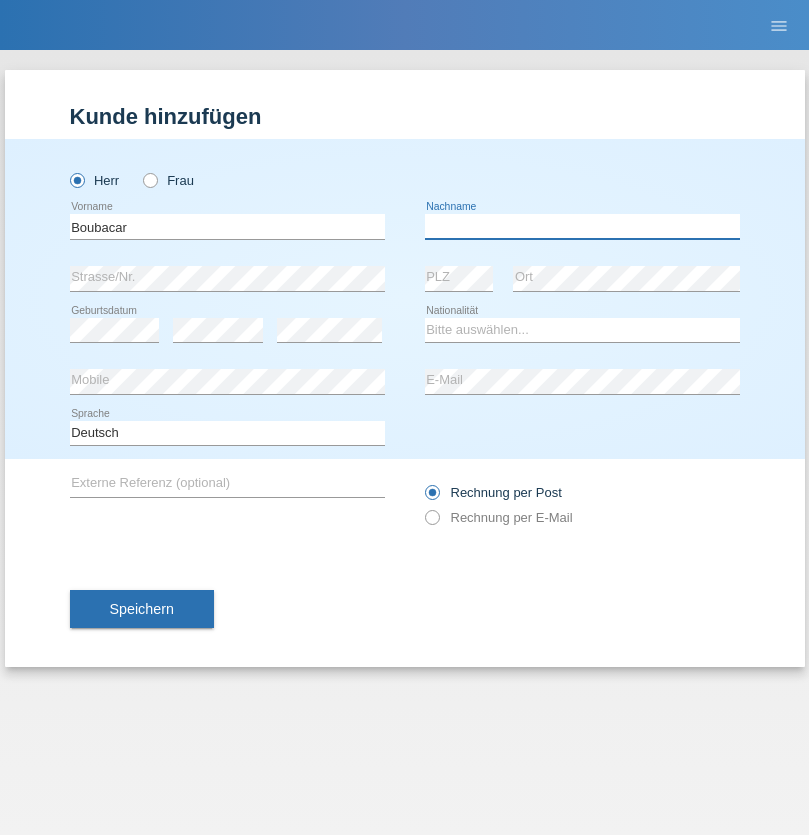click at bounding box center (582, 226) 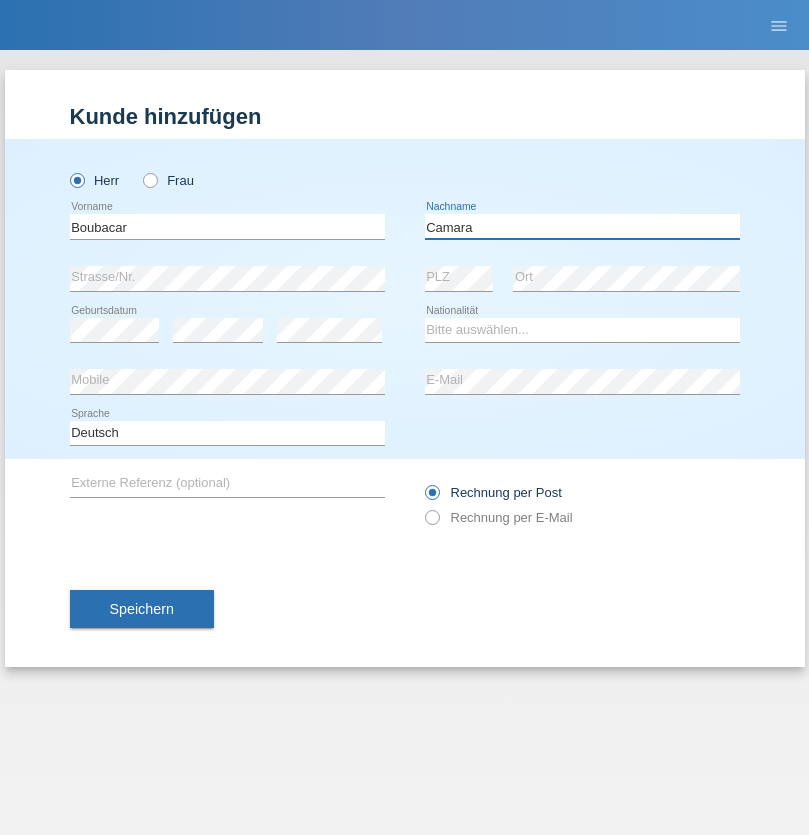 type on "Camara" 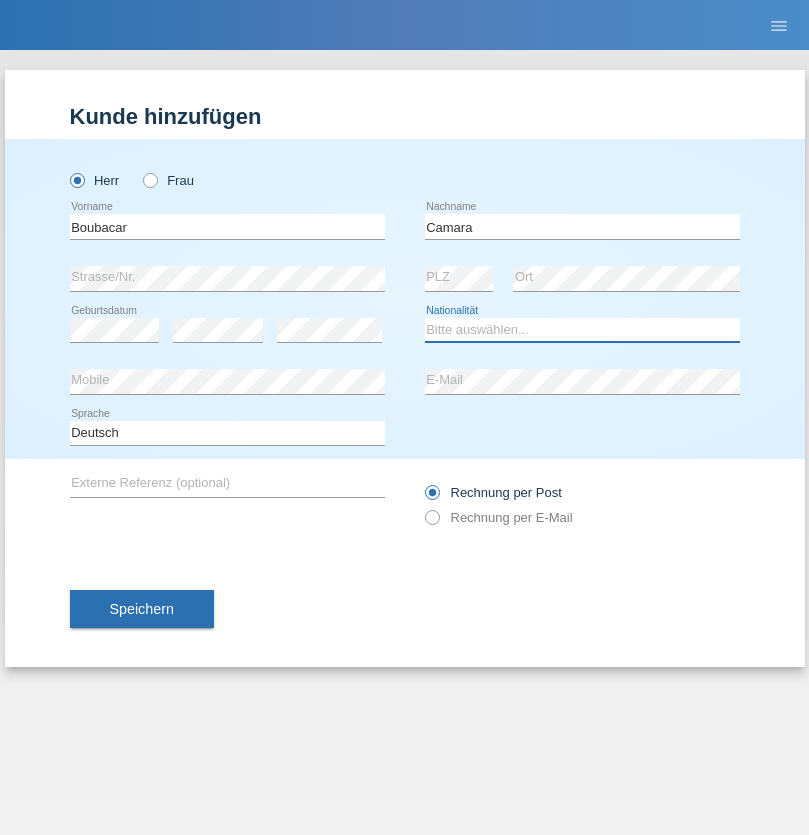 select on "CH" 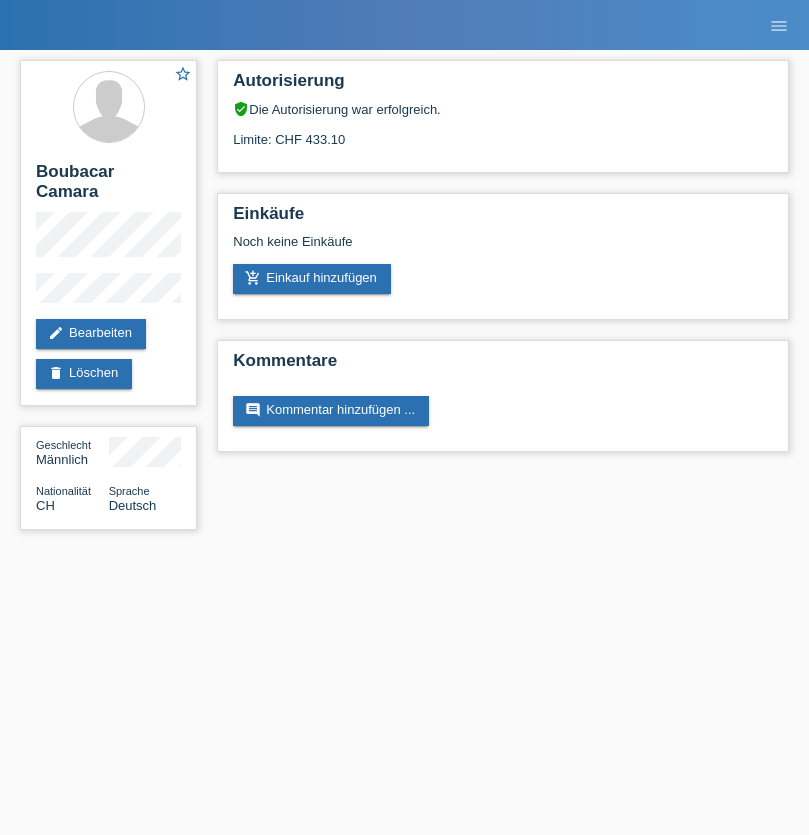scroll, scrollTop: 0, scrollLeft: 0, axis: both 